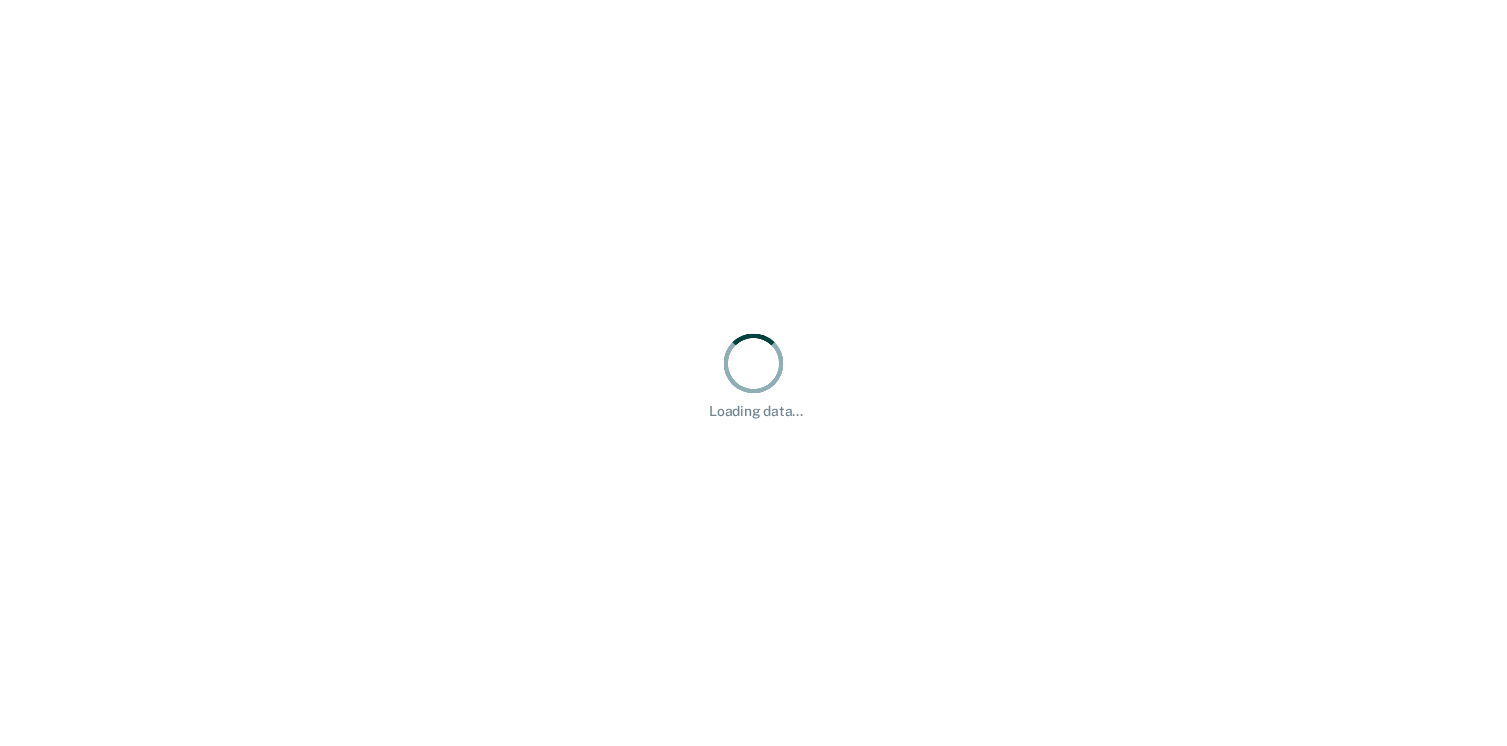 scroll, scrollTop: 0, scrollLeft: 0, axis: both 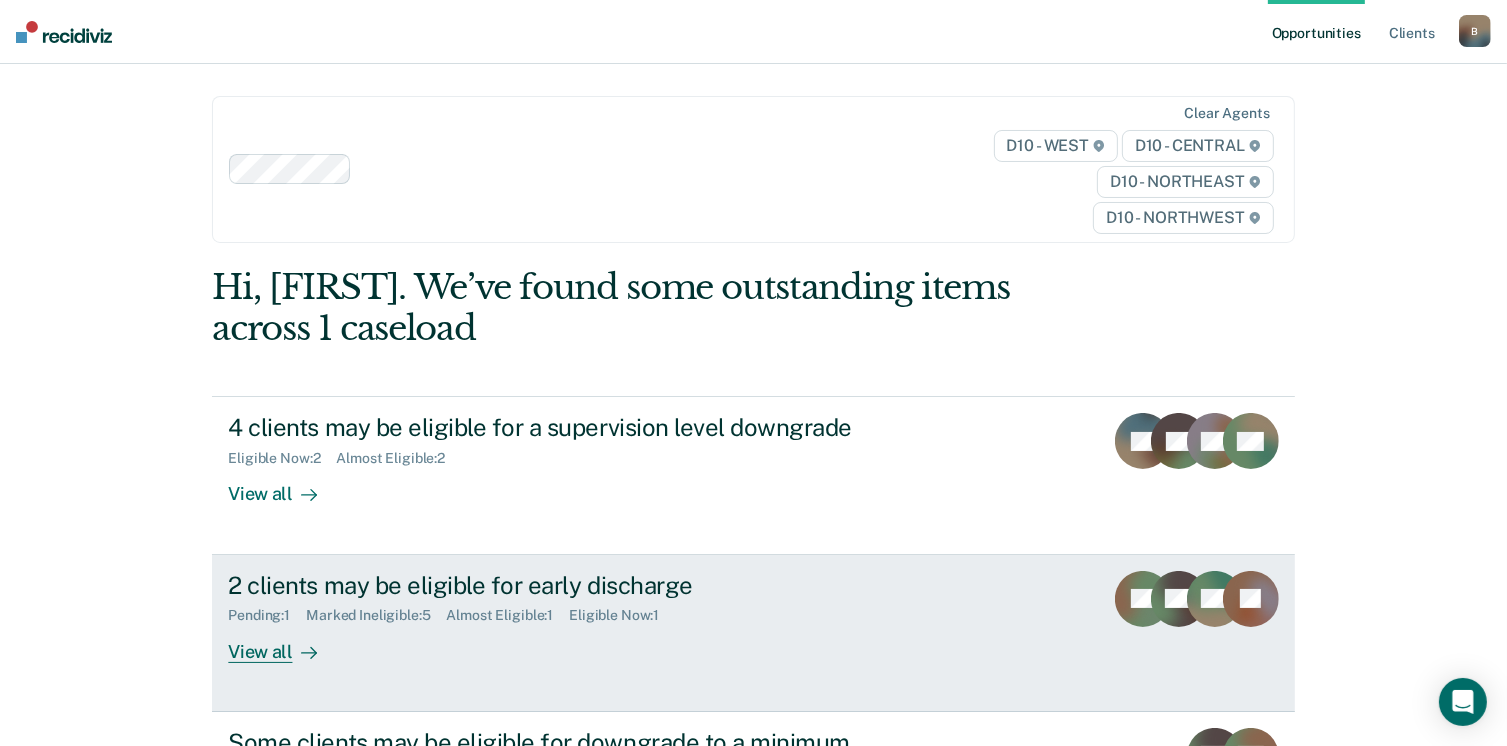 click on "View all" at bounding box center [284, 643] 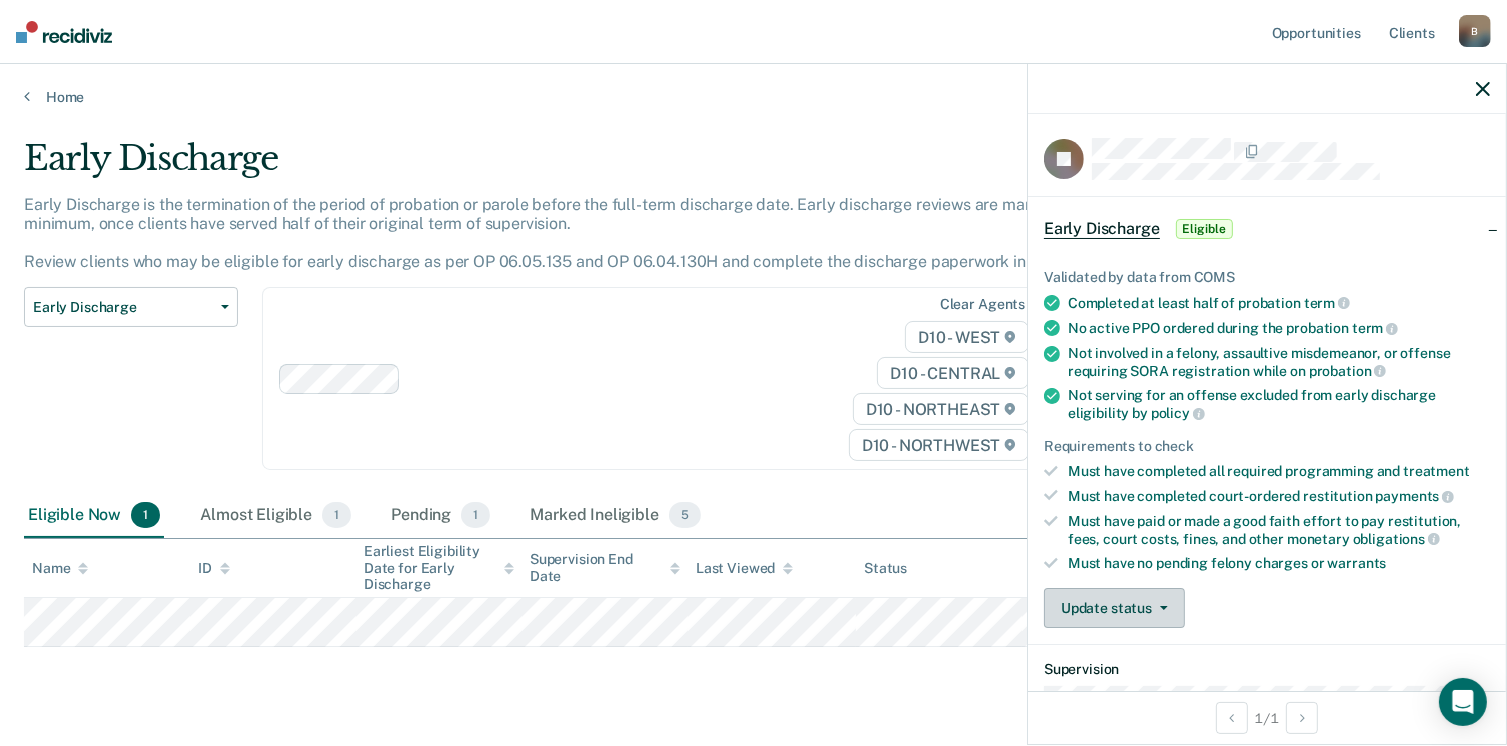 click on "Update status" at bounding box center (1114, 608) 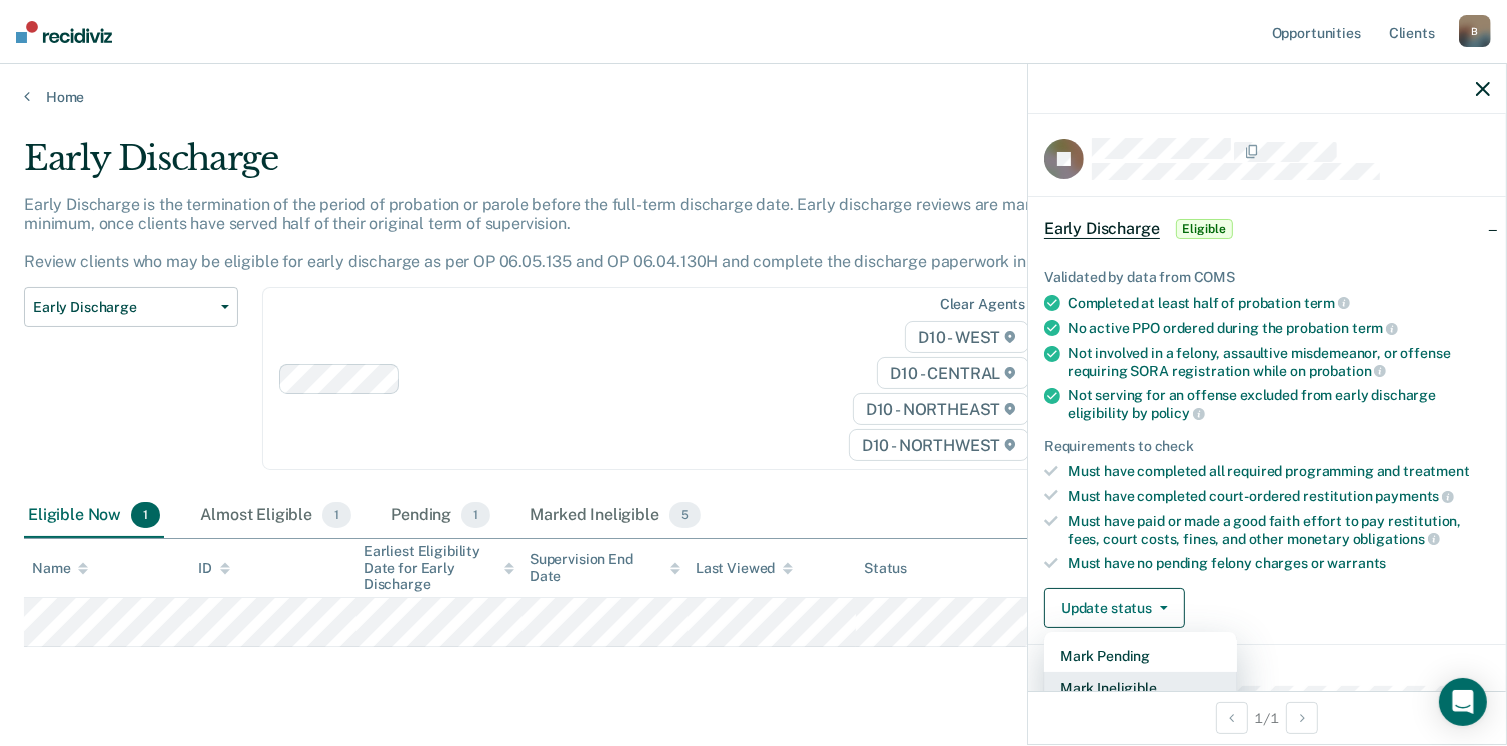 scroll, scrollTop: 5, scrollLeft: 0, axis: vertical 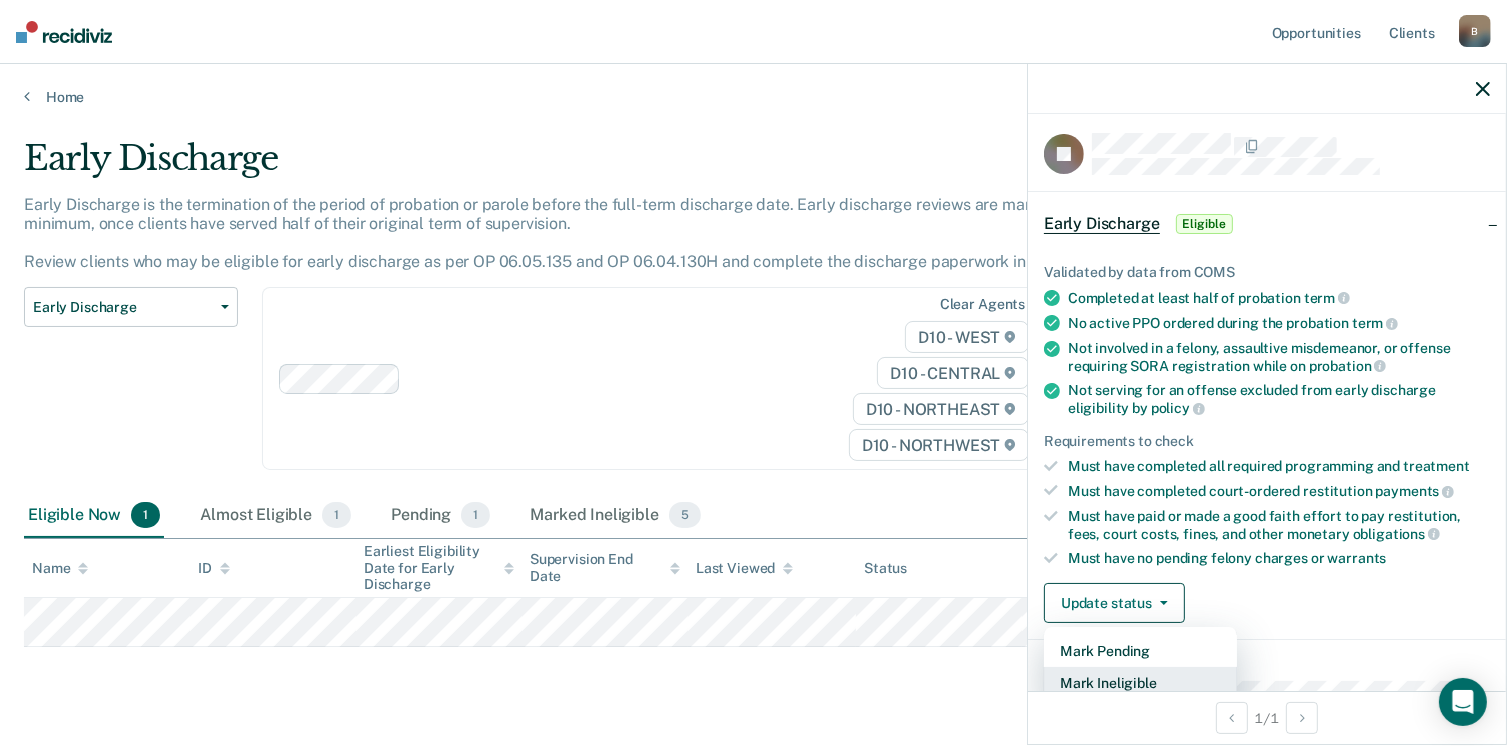 click on "Mark Ineligible" at bounding box center [1140, 683] 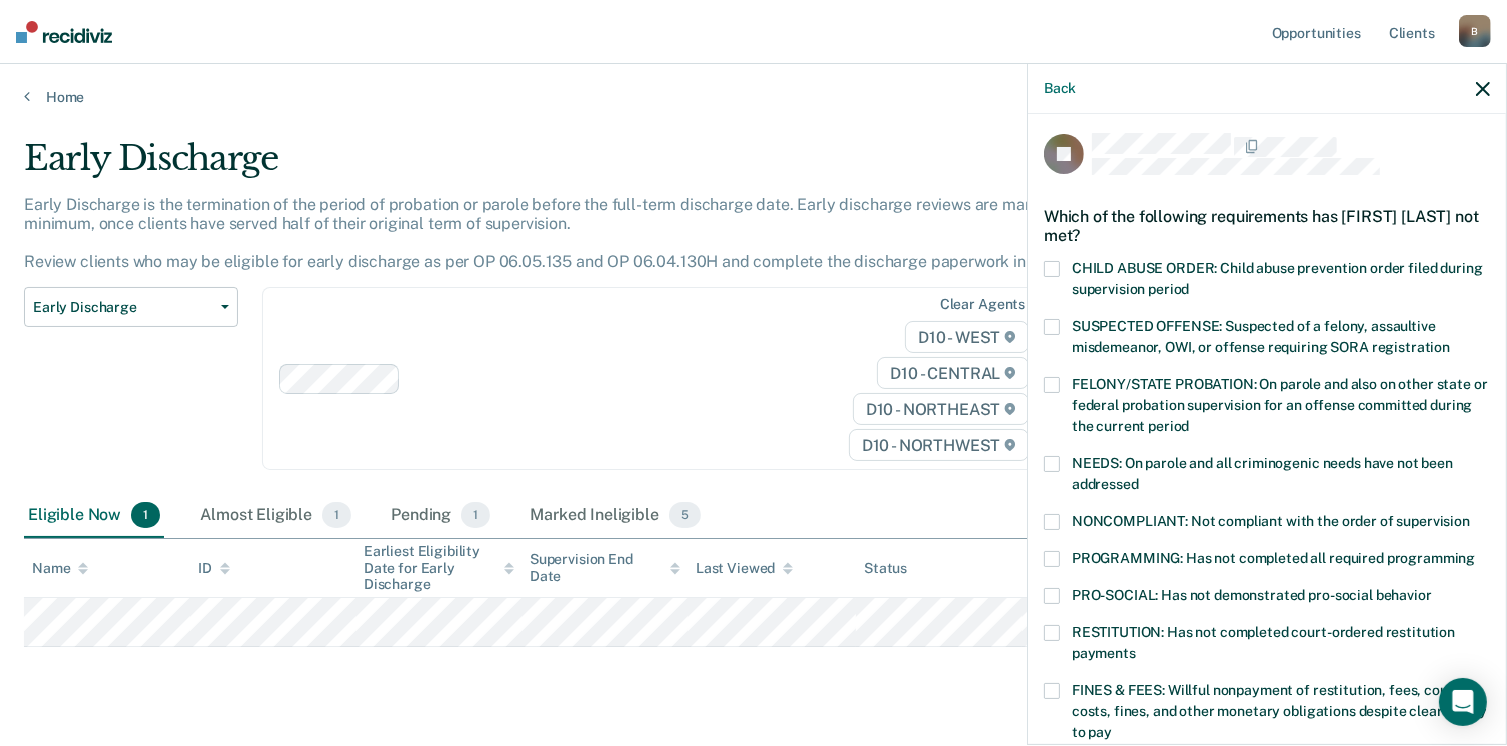 click at bounding box center [1052, 559] 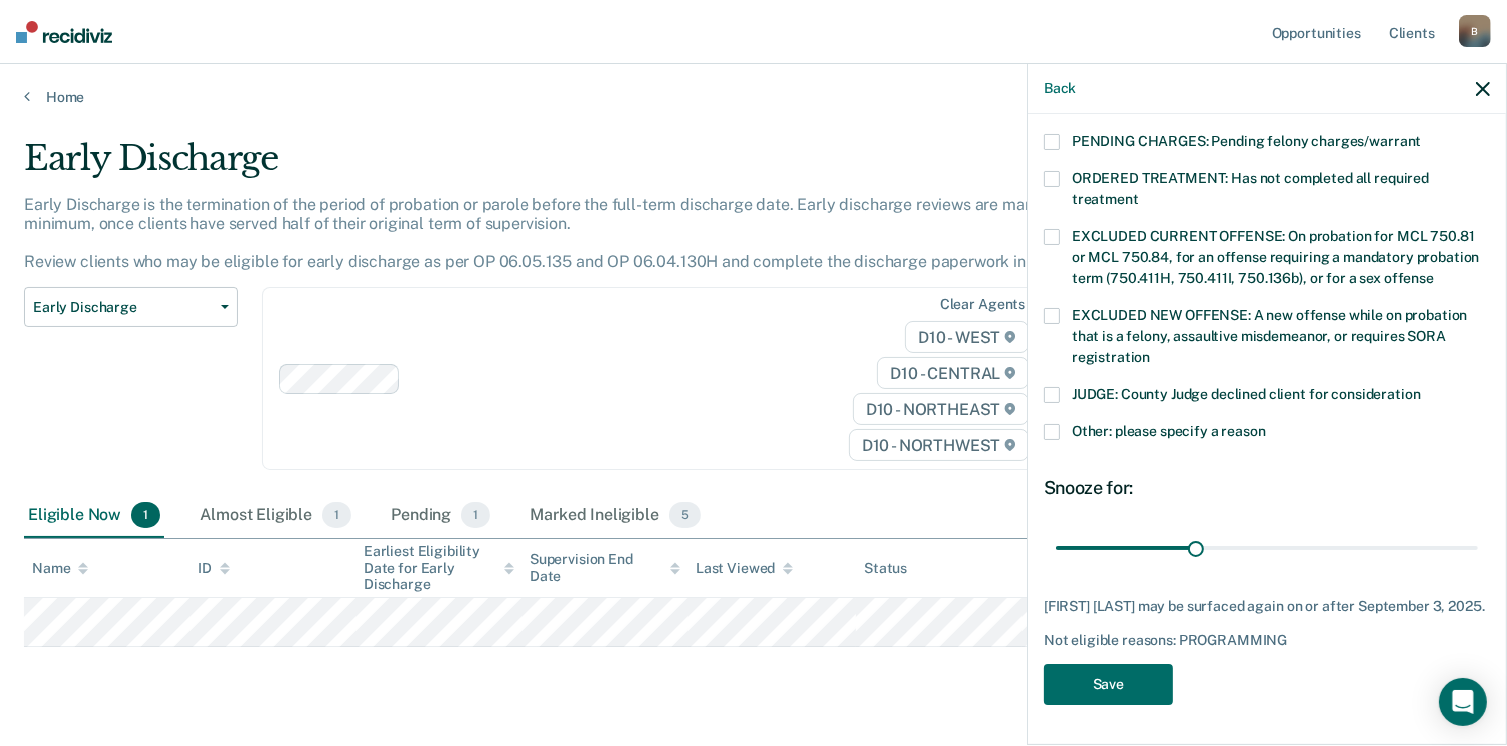 scroll, scrollTop: 647, scrollLeft: 0, axis: vertical 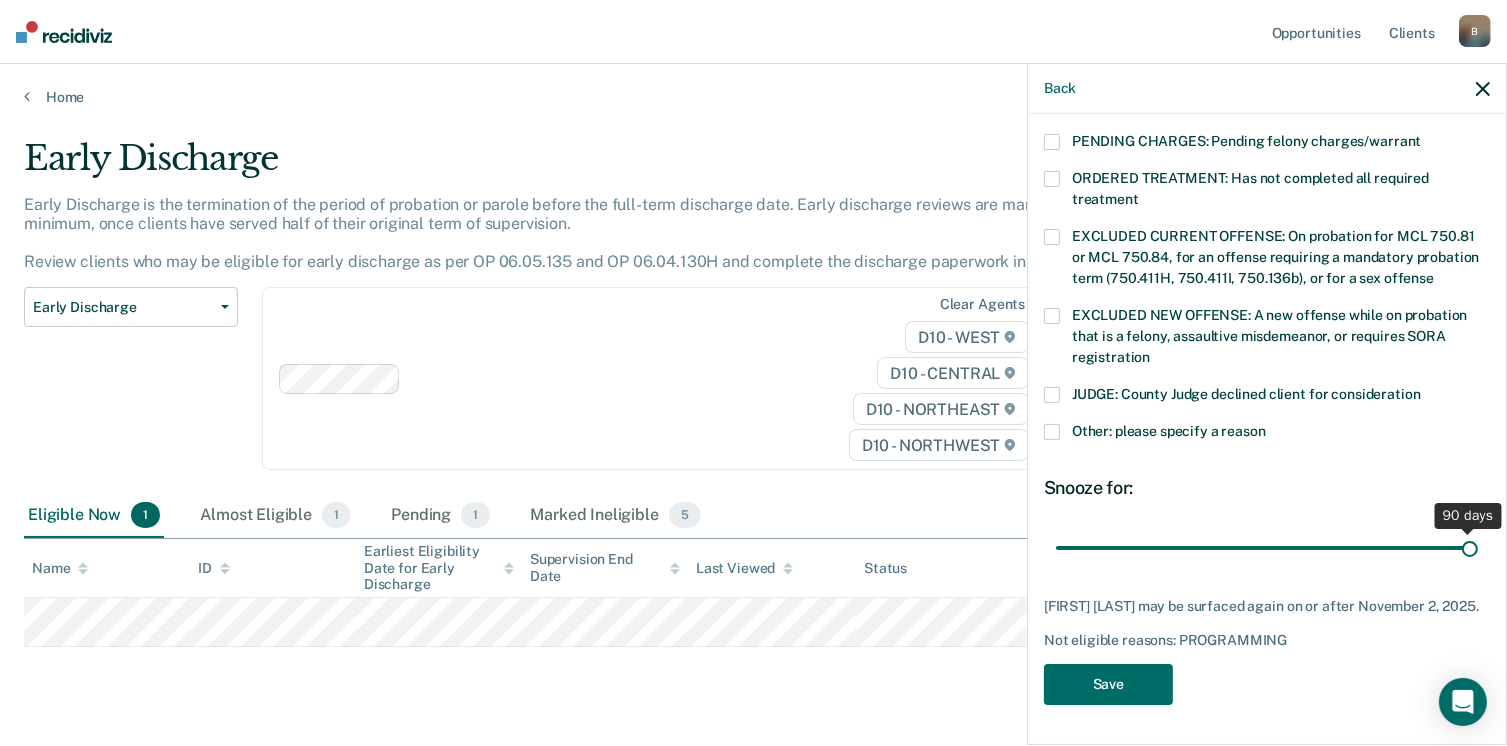 drag, startPoint x: 1191, startPoint y: 530, endPoint x: 1528, endPoint y: 530, distance: 337 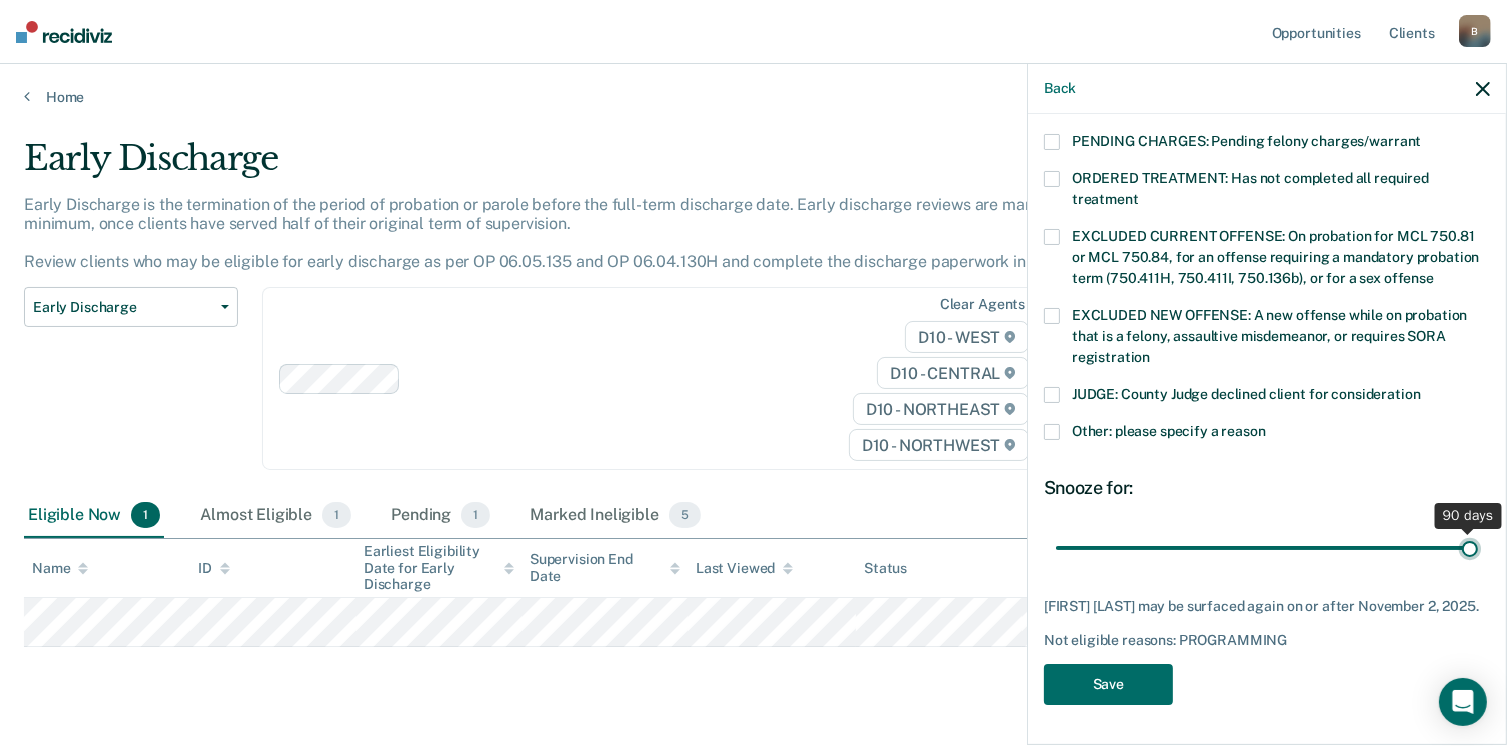 type on "90" 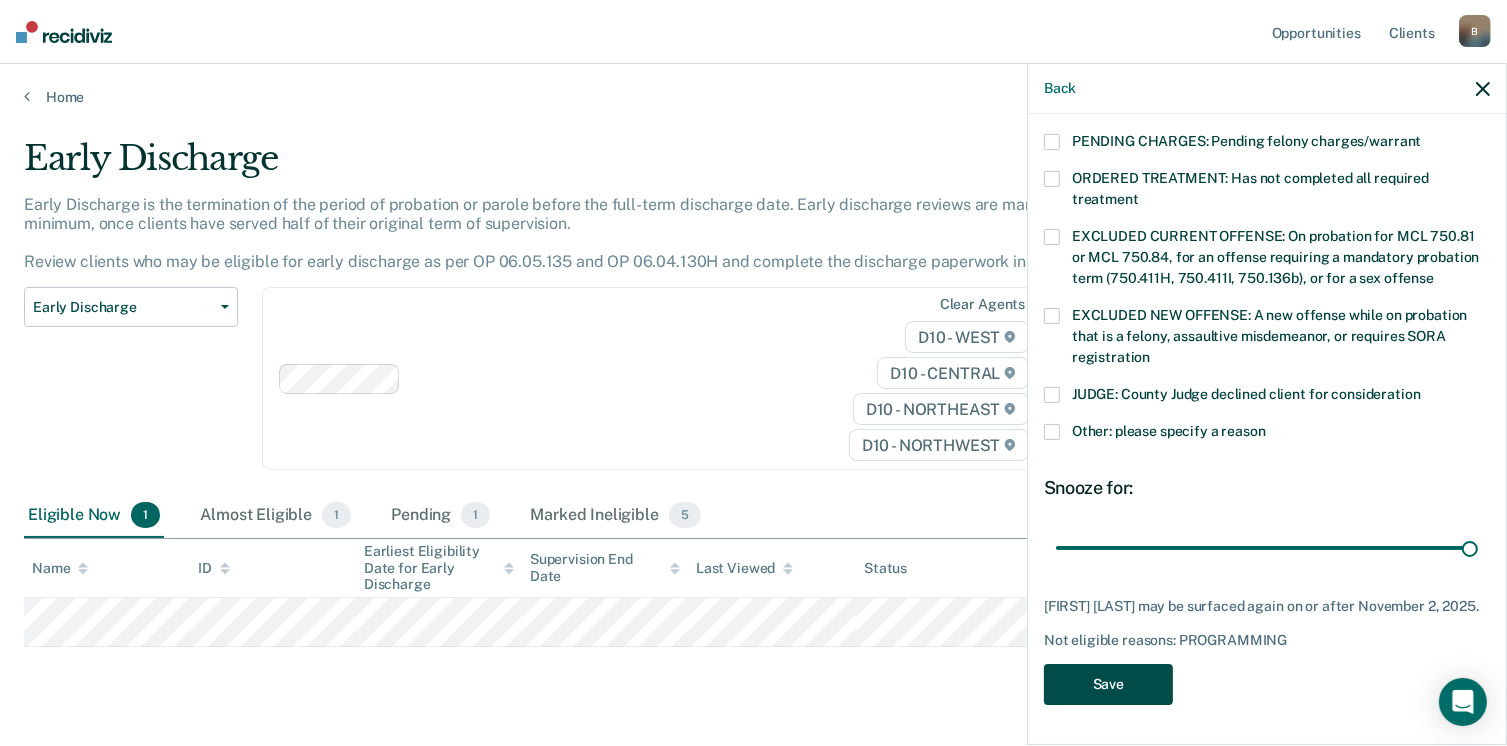 click on "Save" at bounding box center (1108, 684) 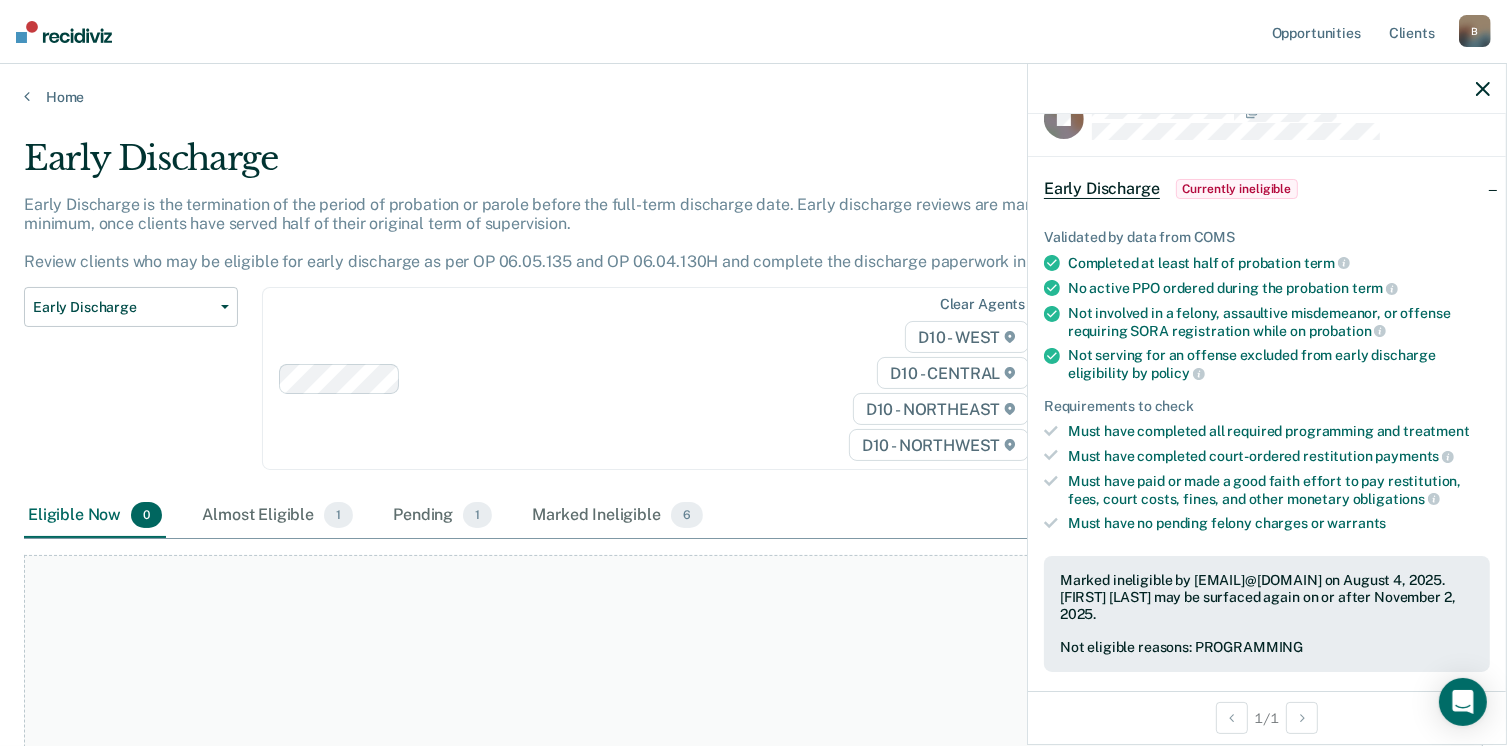 scroll, scrollTop: 0, scrollLeft: 0, axis: both 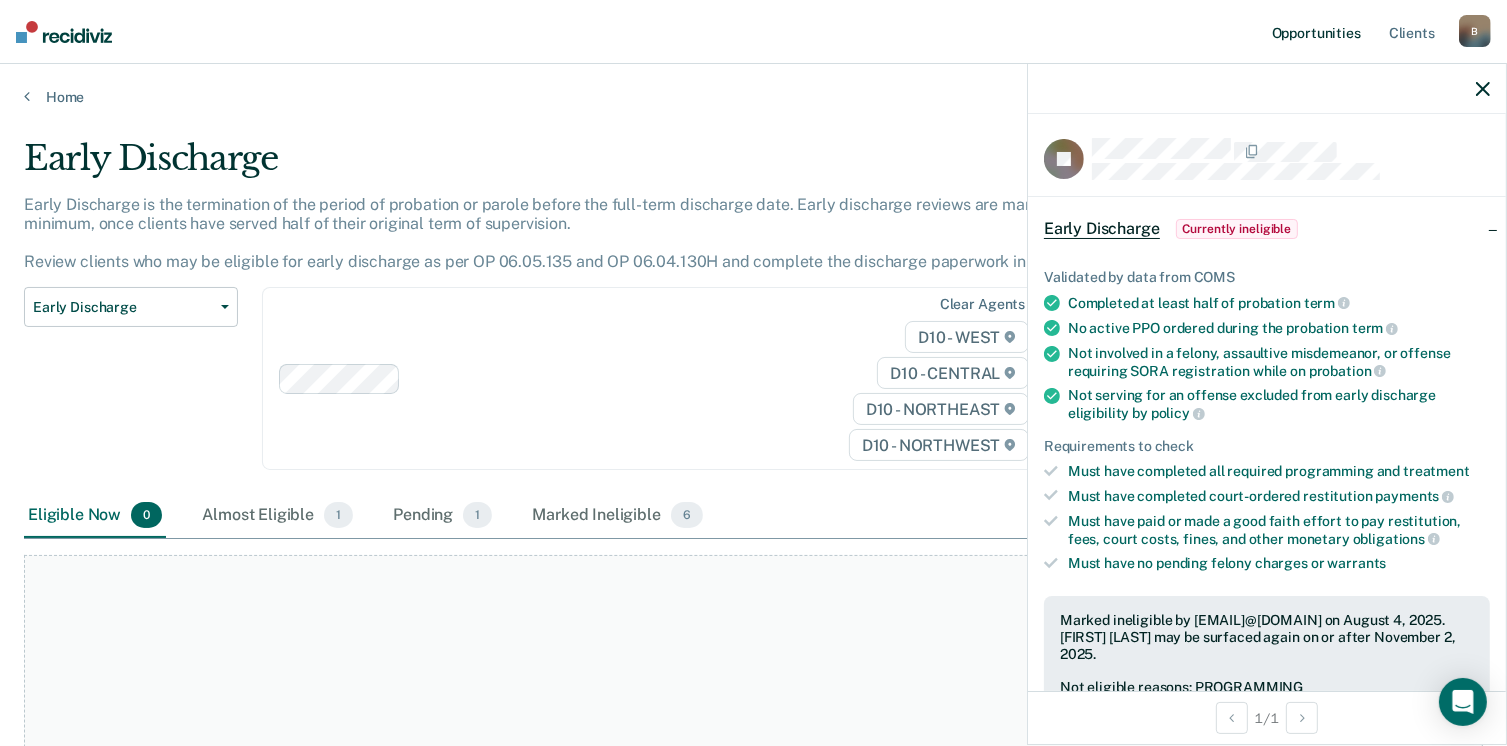click on "Opportunities" at bounding box center (1316, 32) 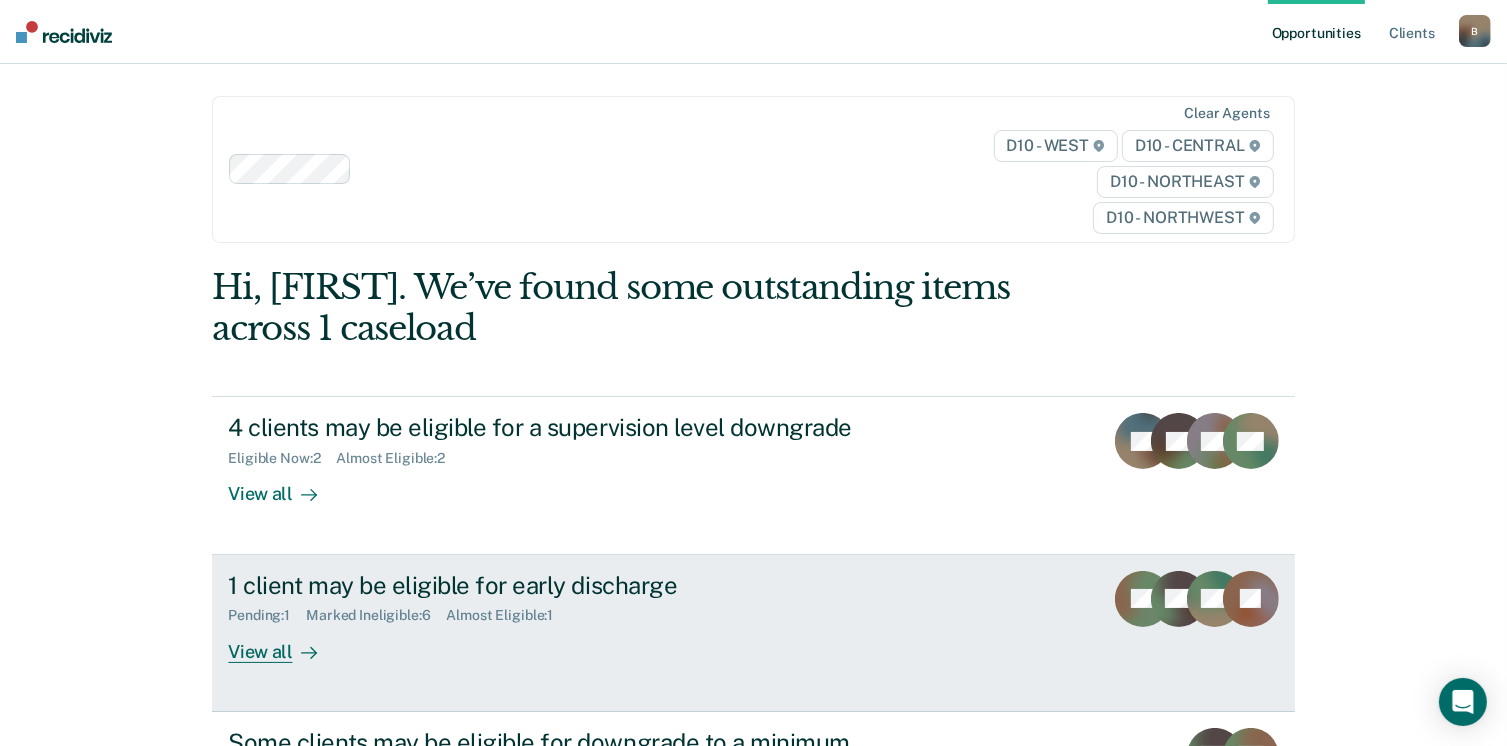 click on "Almost Eligible :  1" at bounding box center [508, 615] 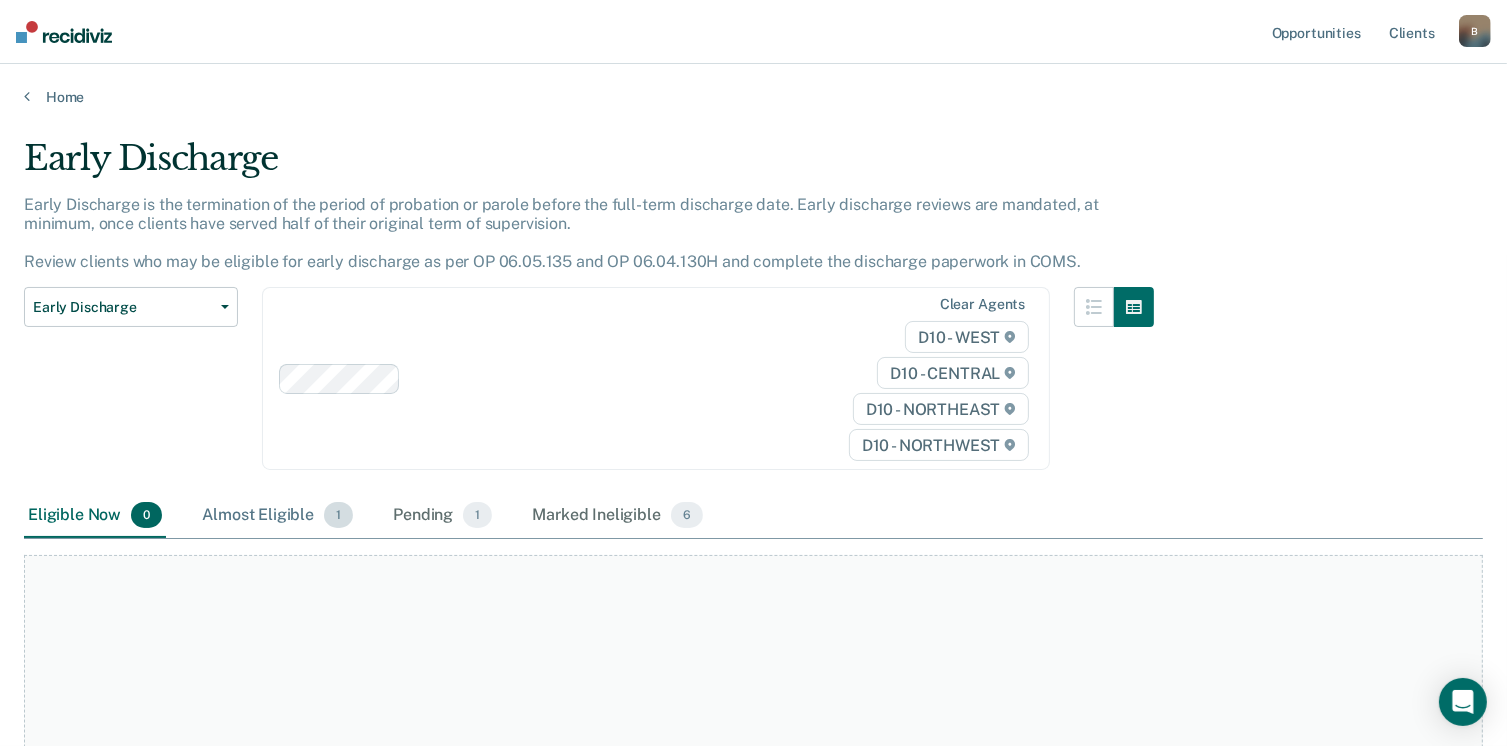 click on "Almost Eligible 1" at bounding box center [277, 516] 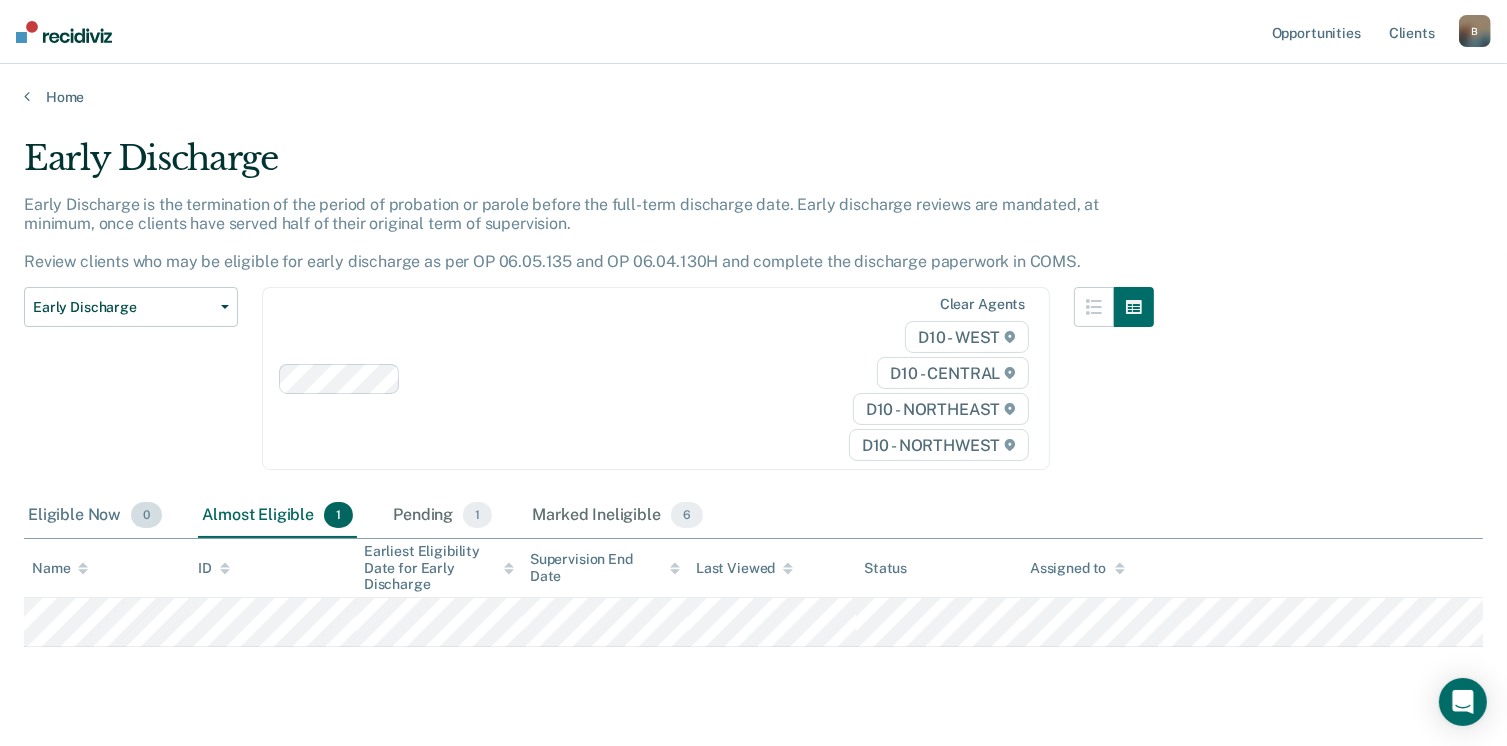 click on "Eligible Now 0" at bounding box center [95, 516] 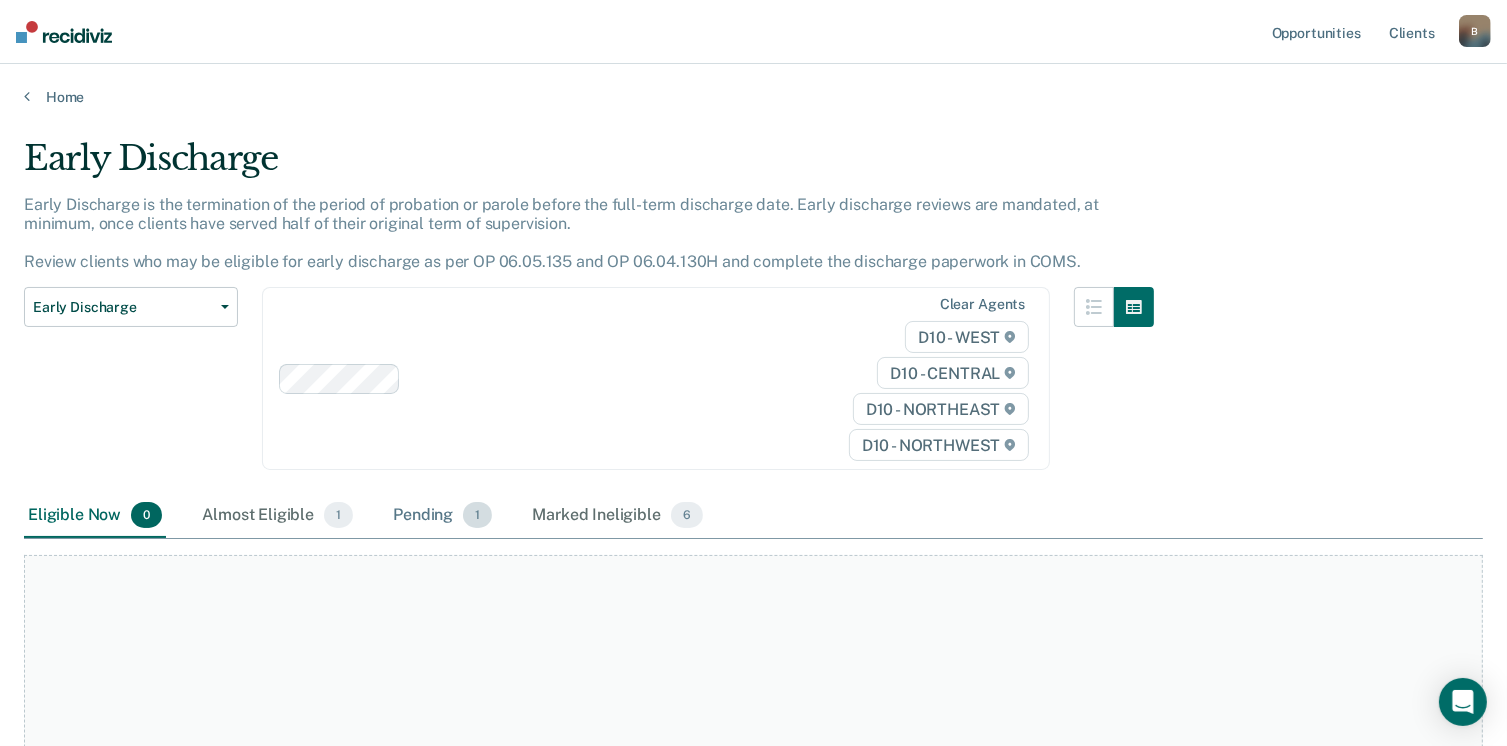 click on "Pending 1" at bounding box center (442, 516) 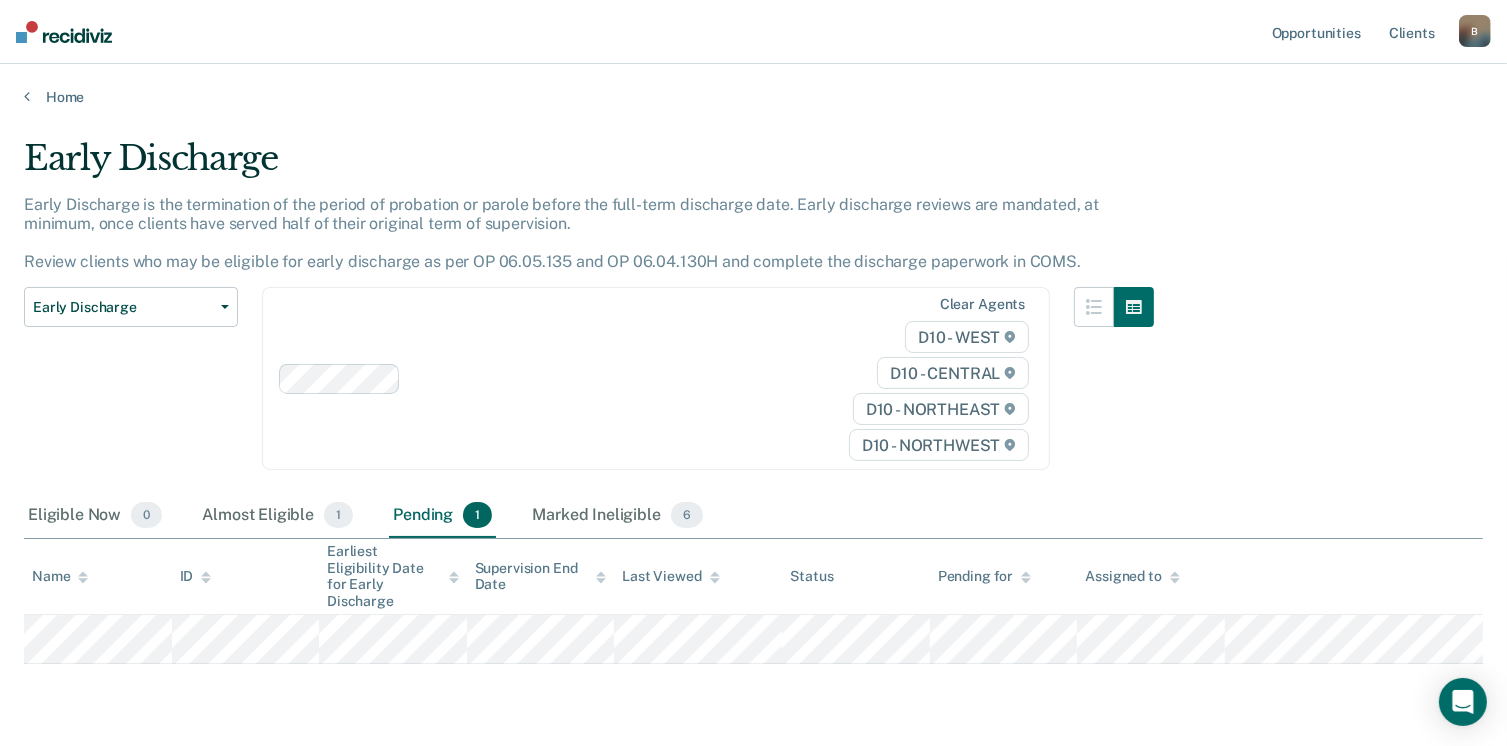 drag, startPoint x: 78, startPoint y: 512, endPoint x: 124, endPoint y: 469, distance: 62.968246 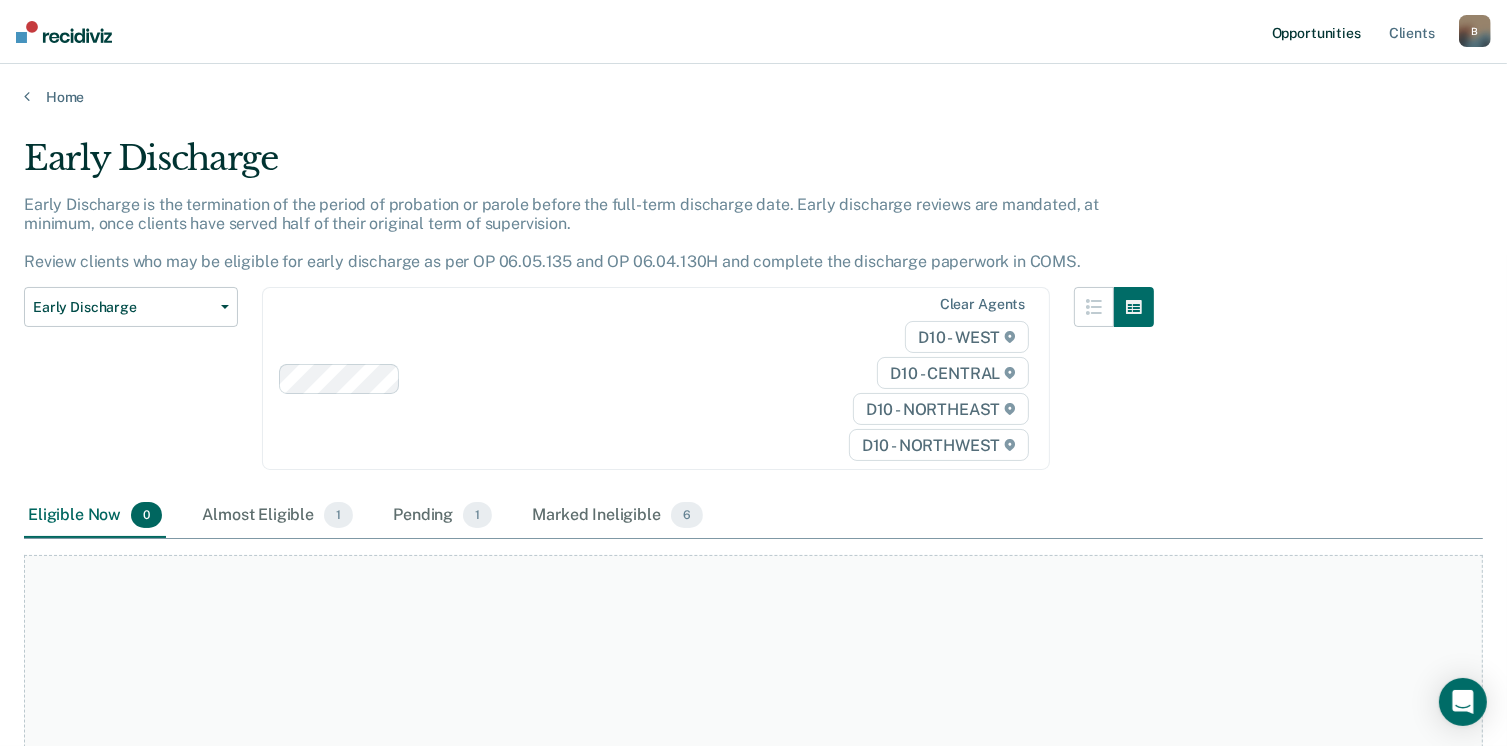 click on "Opportunities" at bounding box center (1316, 32) 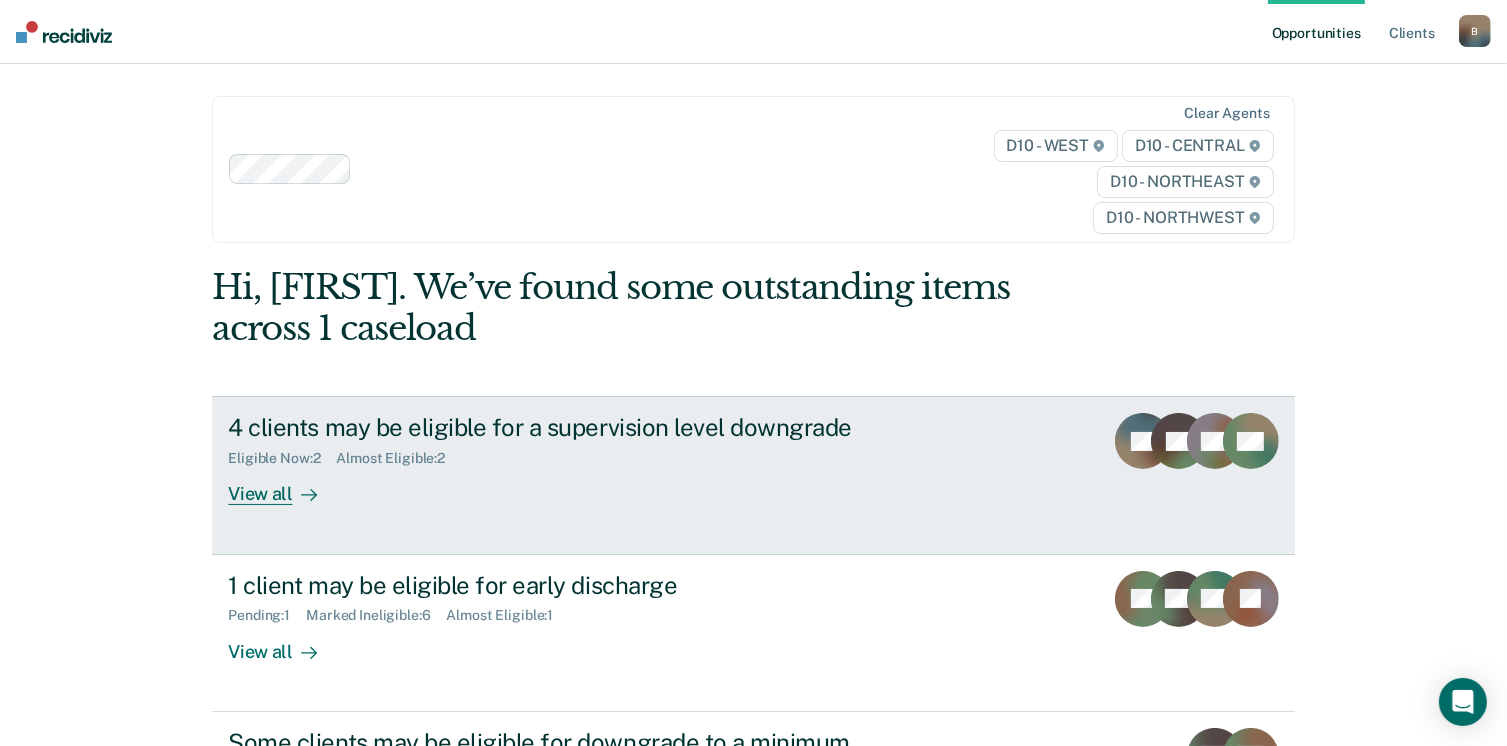 click at bounding box center [305, 494] 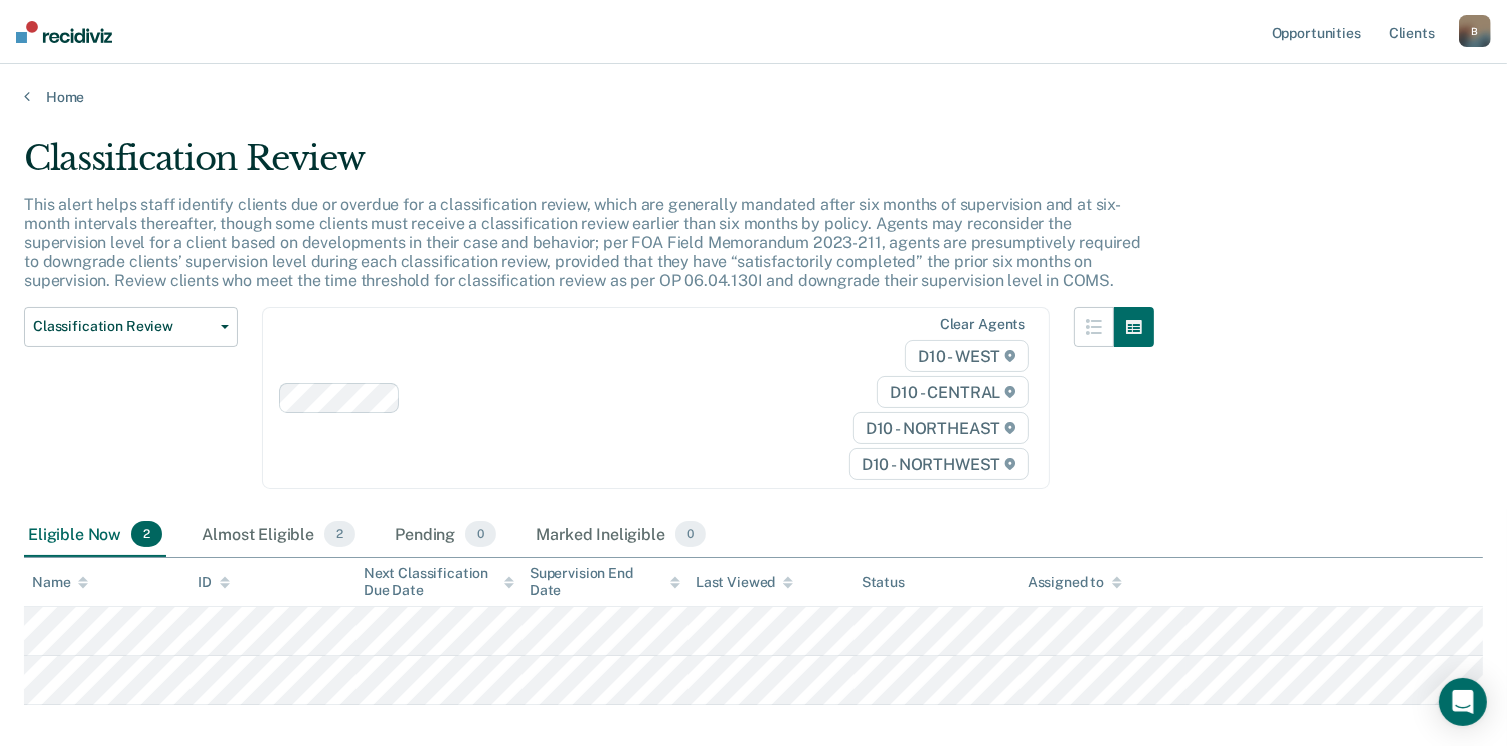 scroll, scrollTop: 100, scrollLeft: 0, axis: vertical 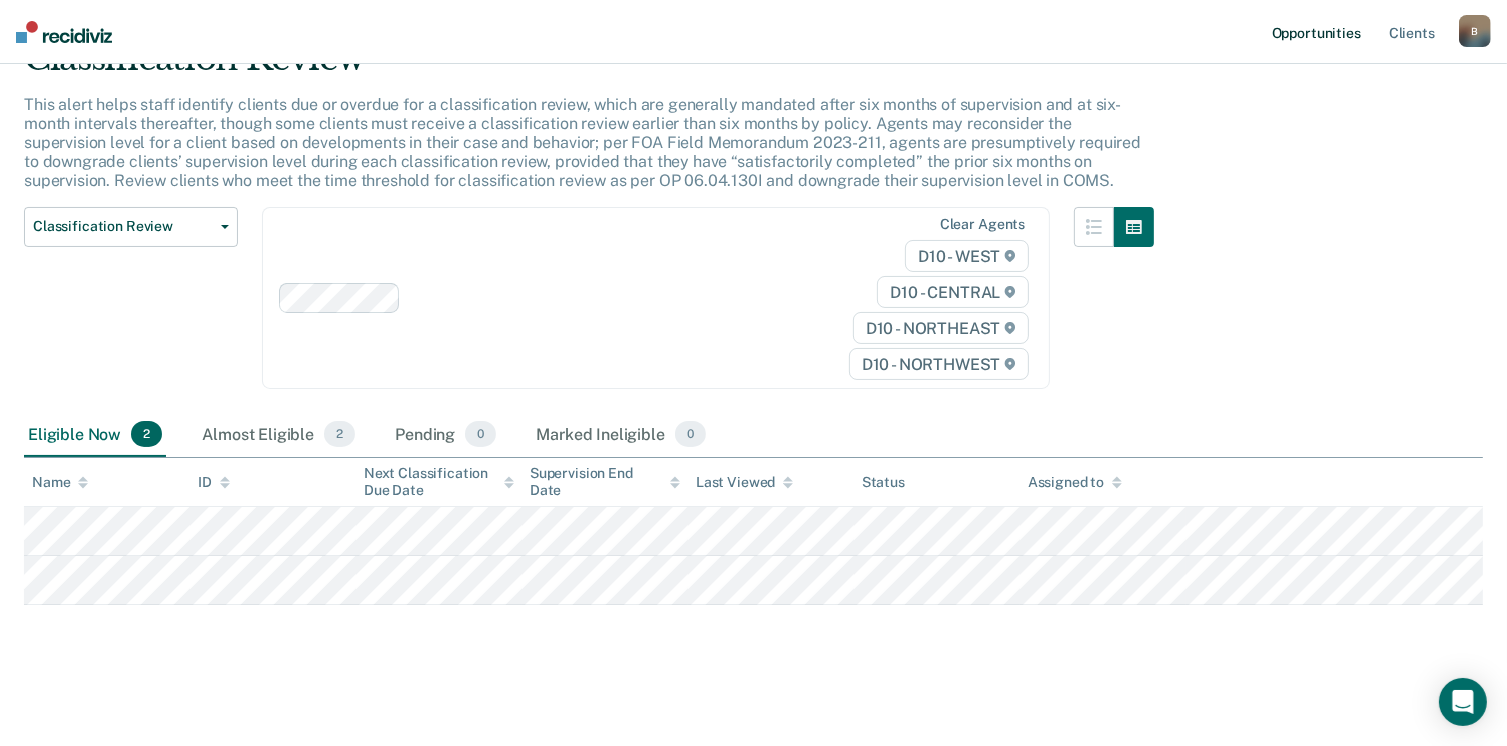 click on "Opportunities" at bounding box center (1316, 32) 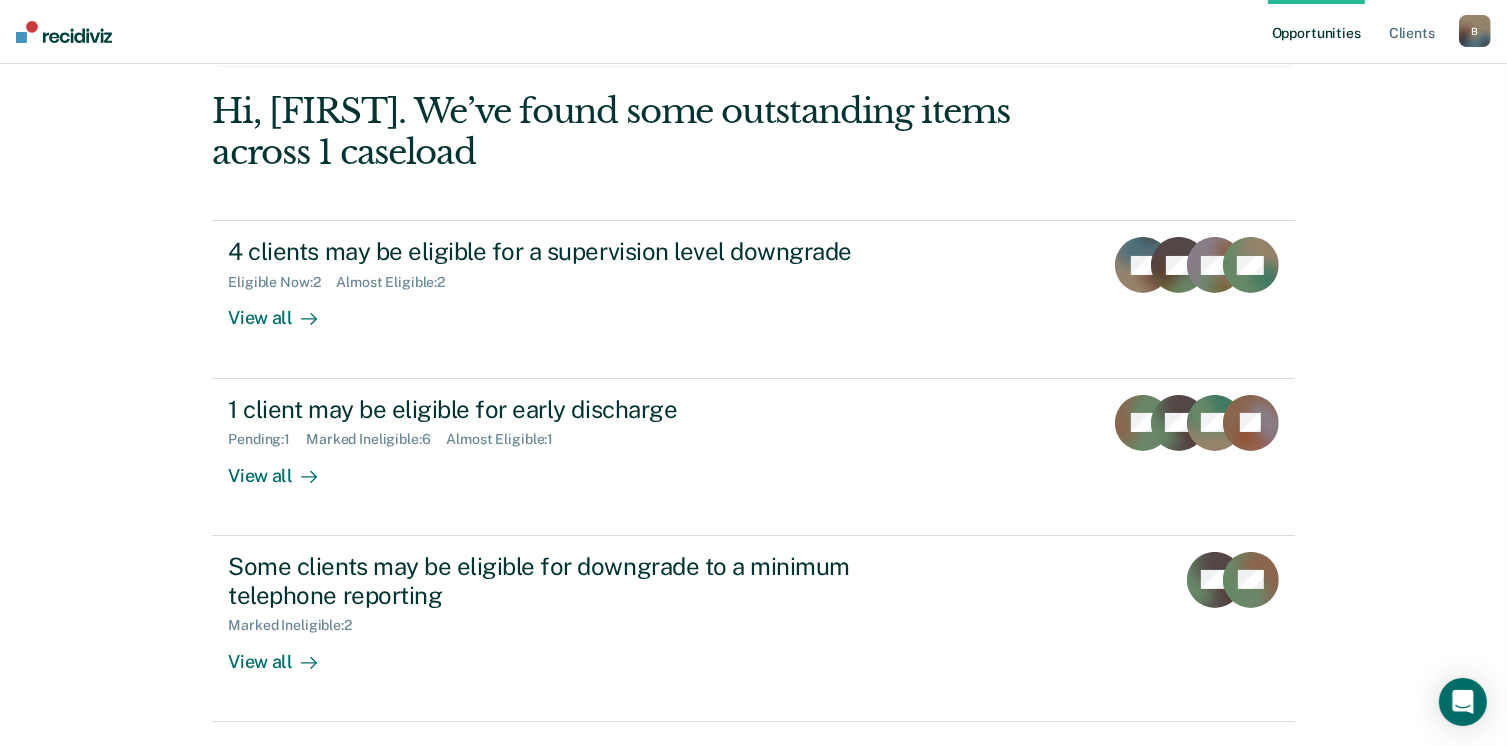 scroll, scrollTop: 200, scrollLeft: 0, axis: vertical 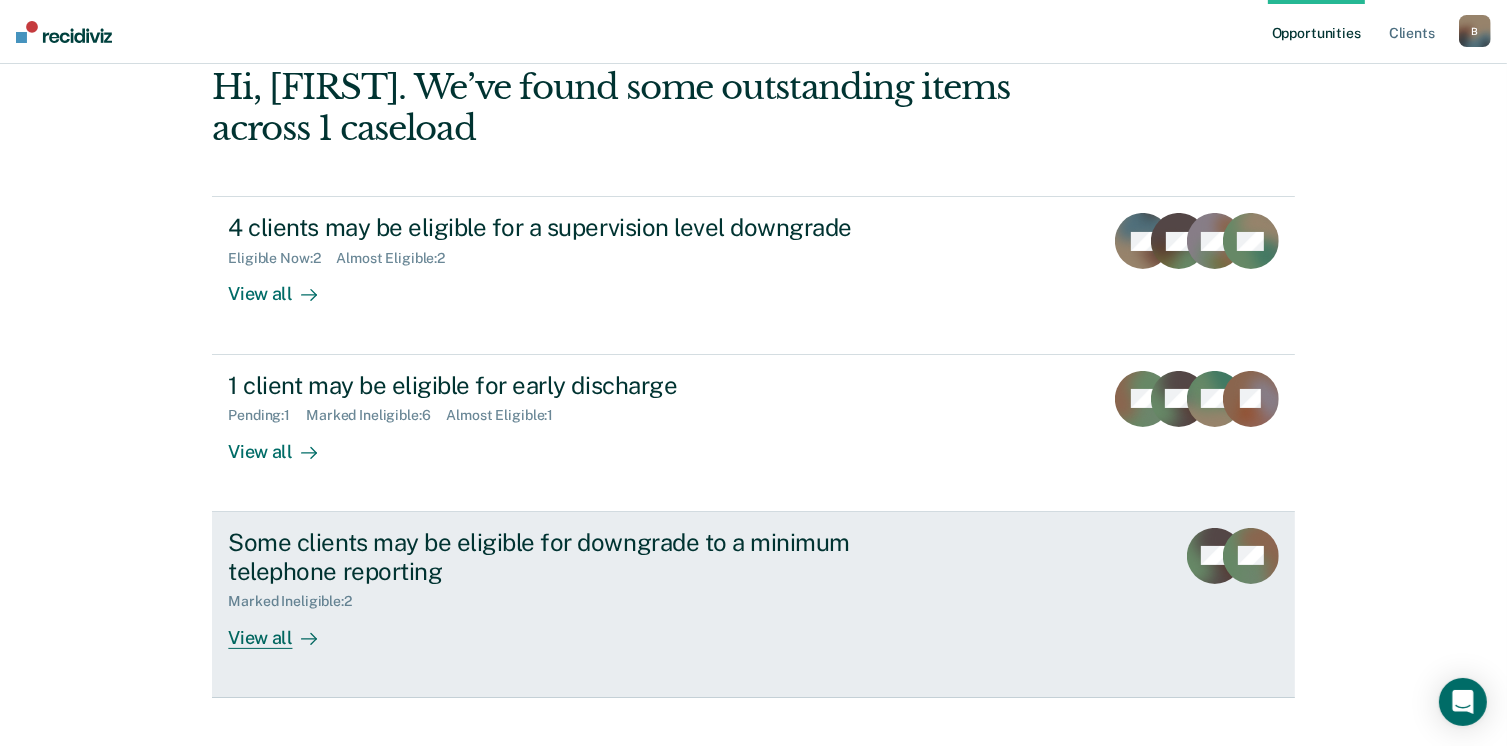 click on "View all" at bounding box center (284, 629) 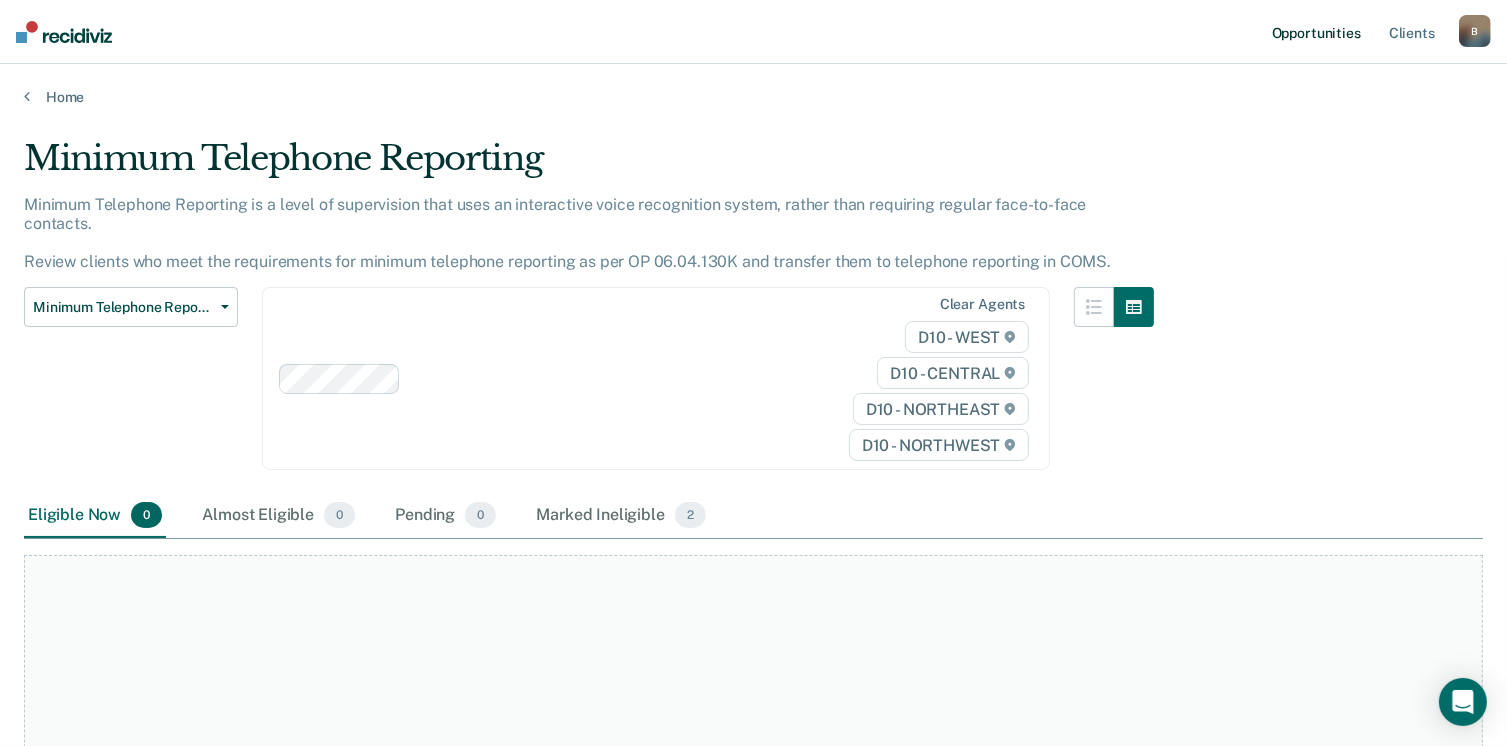 click on "Opportunities" at bounding box center [1316, 32] 